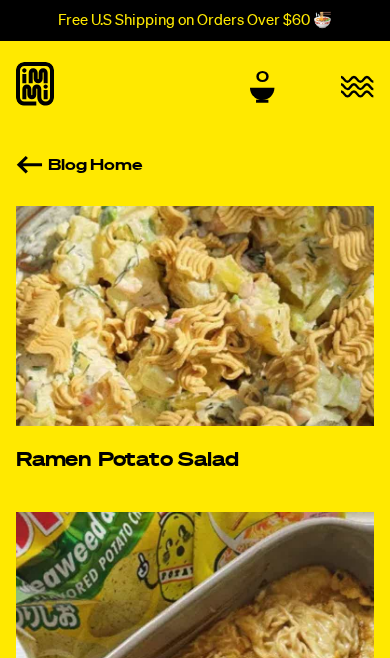 scroll, scrollTop: 0, scrollLeft: 0, axis: both 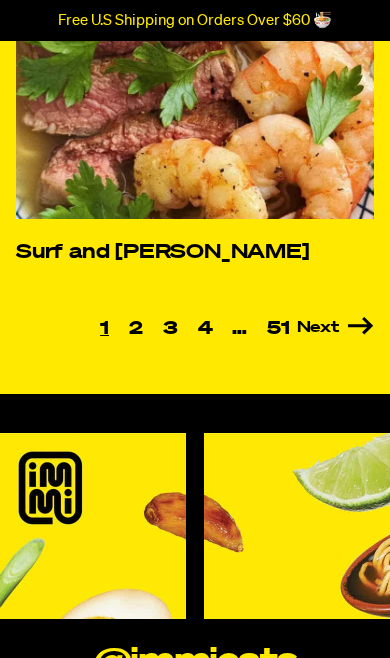 click on "Next" at bounding box center (331, 328) 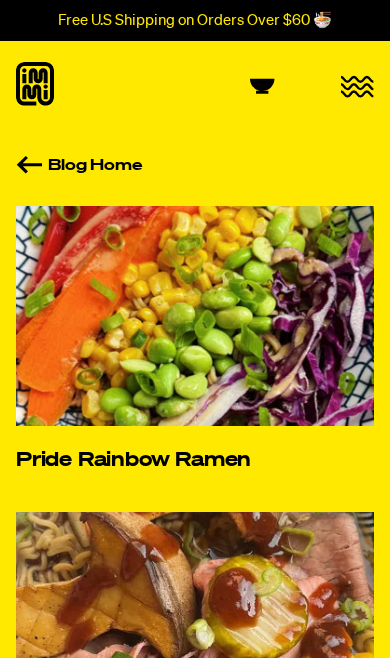 scroll, scrollTop: 0, scrollLeft: 0, axis: both 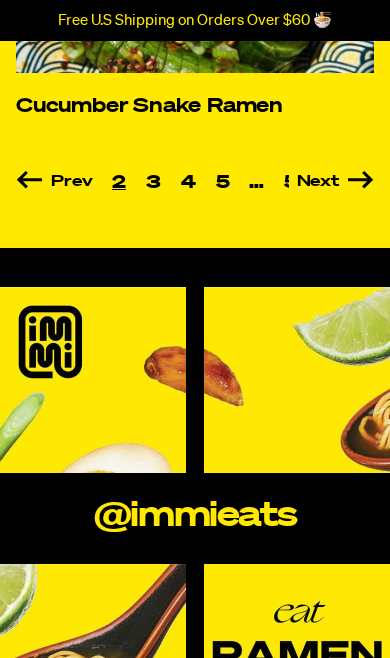 click on "Next" at bounding box center [331, 182] 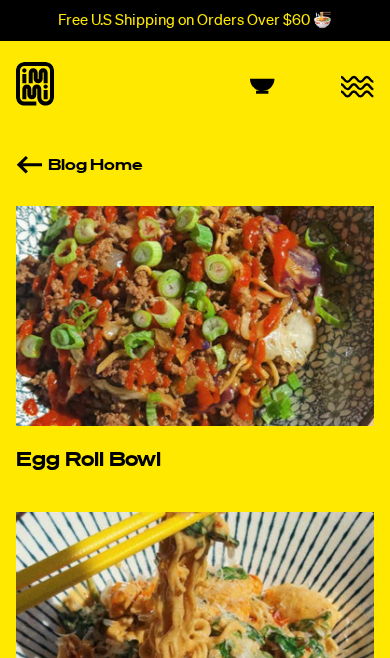 scroll, scrollTop: 0, scrollLeft: 0, axis: both 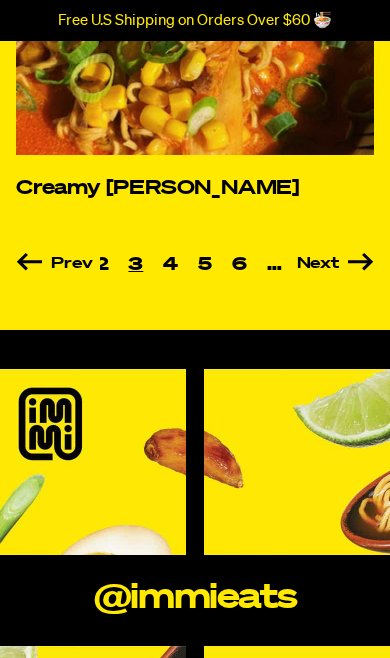 click on "Next" at bounding box center (331, 264) 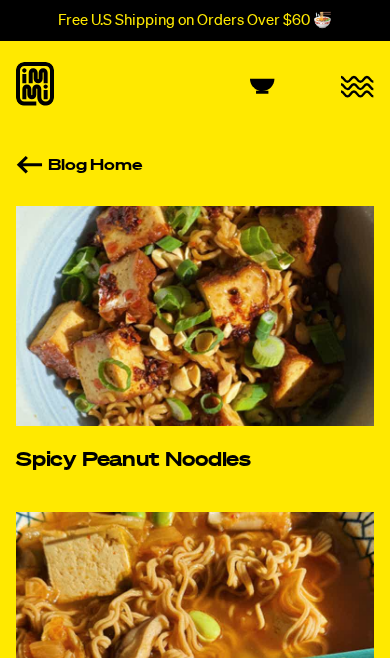 scroll, scrollTop: 0, scrollLeft: 0, axis: both 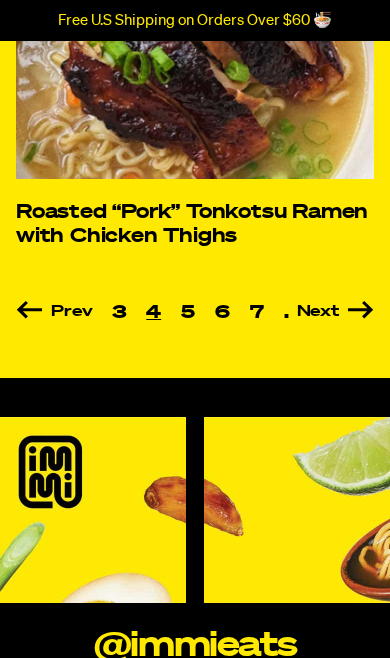 click on "Next" at bounding box center [331, 312] 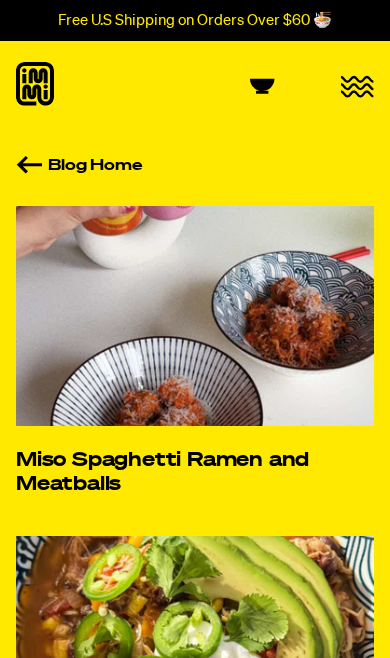 scroll, scrollTop: 0, scrollLeft: 0, axis: both 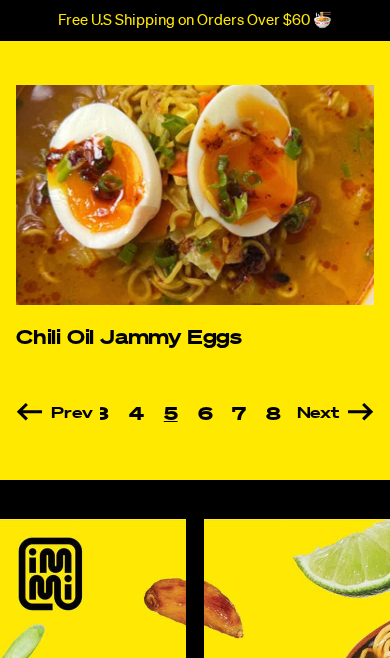 click on "Next" at bounding box center [331, 414] 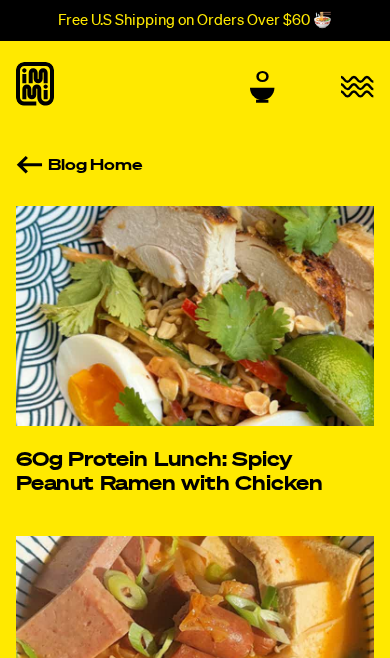 scroll, scrollTop: 0, scrollLeft: 0, axis: both 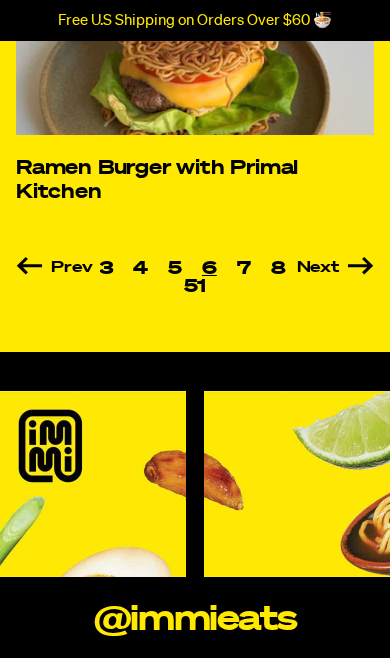 click on "Next" at bounding box center (331, 268) 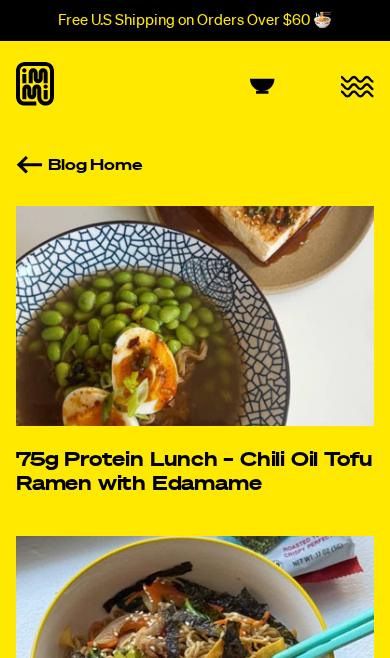 scroll, scrollTop: 0, scrollLeft: 0, axis: both 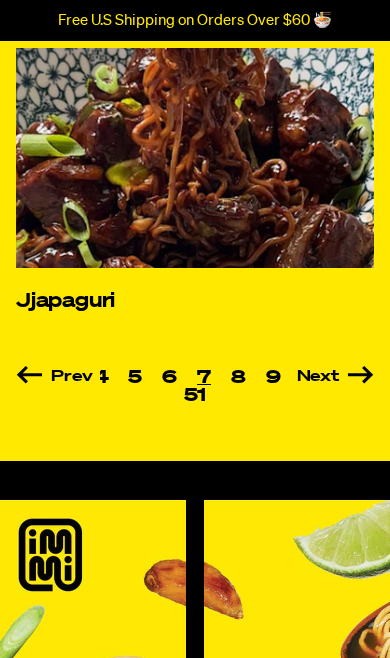 click on "Next" at bounding box center [331, 377] 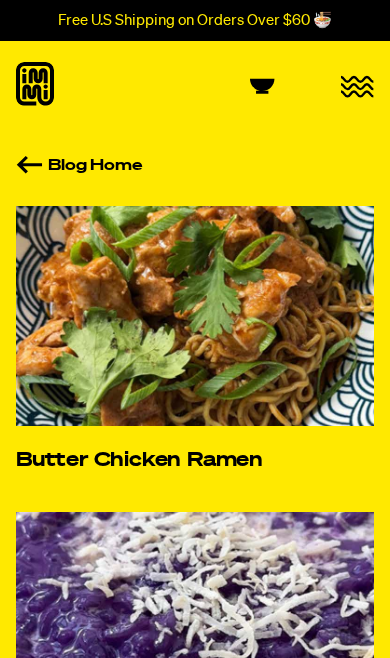 scroll, scrollTop: 0, scrollLeft: 0, axis: both 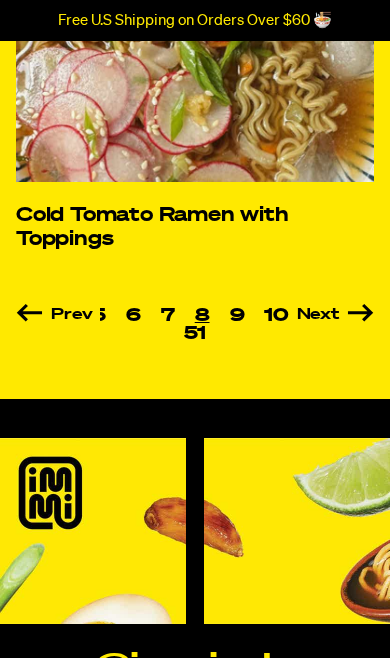 click on "Next" at bounding box center (331, 315) 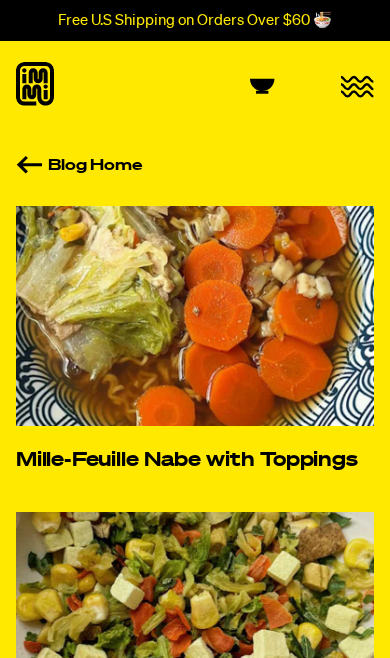 scroll, scrollTop: 0, scrollLeft: 0, axis: both 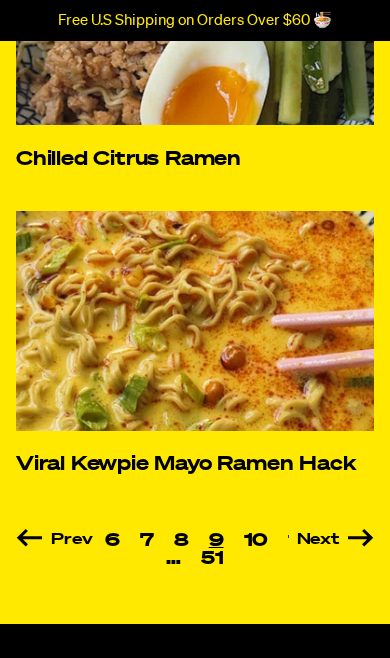 click at bounding box center (195, 321) 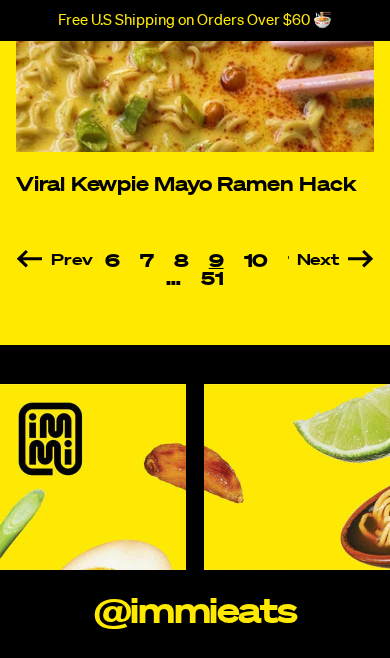 scroll, scrollTop: 1496, scrollLeft: 0, axis: vertical 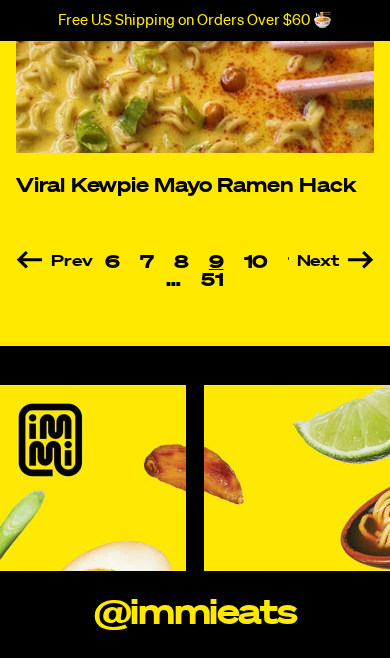 click on "Next" at bounding box center [331, 262] 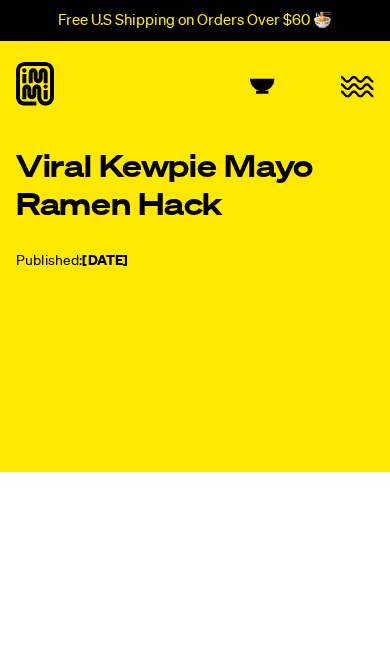 scroll, scrollTop: 0, scrollLeft: 0, axis: both 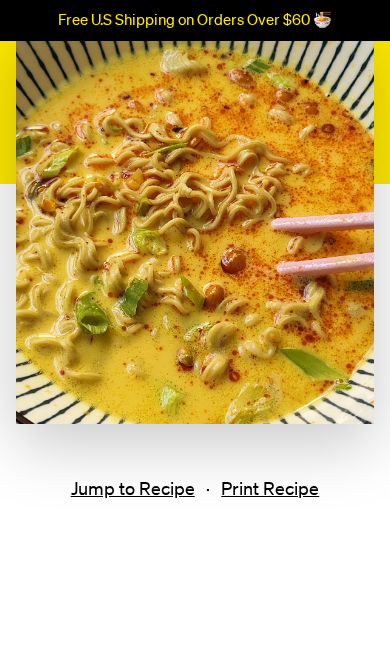 click on "Jump to Recipe" at bounding box center (133, 490) 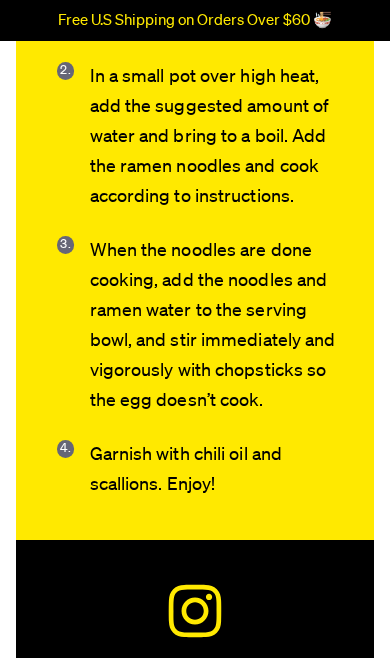 scroll, scrollTop: 2272, scrollLeft: 0, axis: vertical 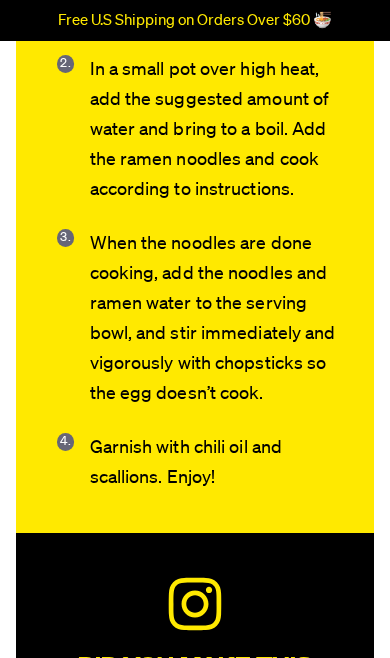 click on "Print Recipe
Pin Recipe
Ingredients
1 packet Tom Yum “Shrimp” immi
1 garlic clove, minced
1 tbsp Kewpie mayo
1 egg yolk
1.5 cups water
1 tbsp scallions, thinly sliced
Chili crunch, to taste
Cook Mode
Prevent your screen from going dark
Instructions
In a serving bowl, add minced garlic, kewpie mayo, raw egg yolk and the spice packet. Whisk until well combined.
In a small pot over high heat, add the suggested amount of water and bring to a boil. Add the ramen noodles and cook according to instructions.
When the noodles are done cooking, add the noodles and ramen water to the serving bowl, and stir immediately and vigorously with chopsticks so the egg doesn’t cook." at bounding box center (195, -24) 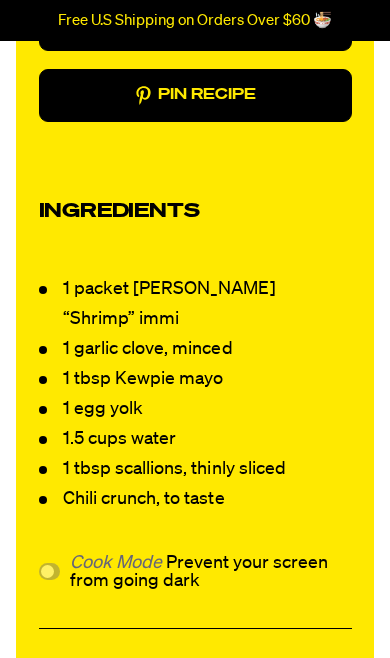 scroll, scrollTop: 1435, scrollLeft: 0, axis: vertical 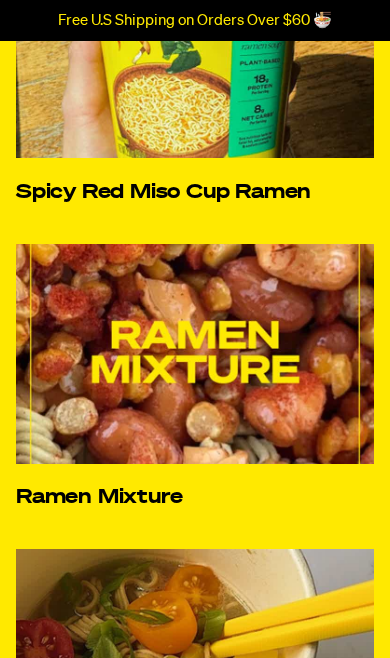 click at bounding box center (195, 354) 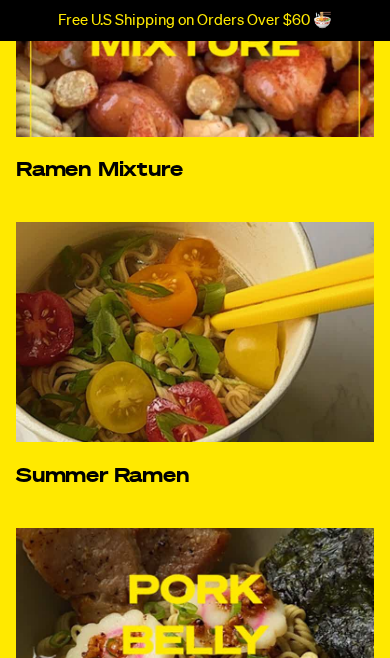 scroll, scrollTop: 595, scrollLeft: 0, axis: vertical 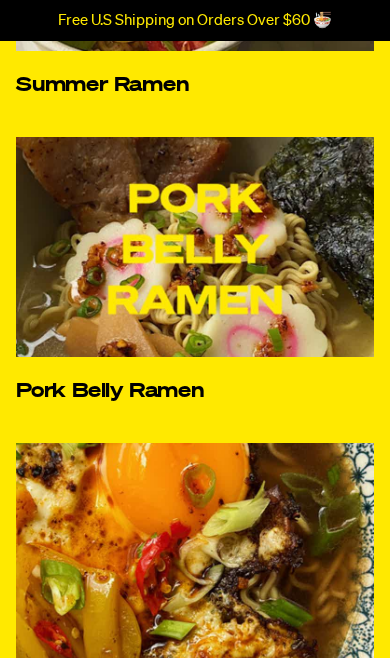 click at bounding box center (195, 247) 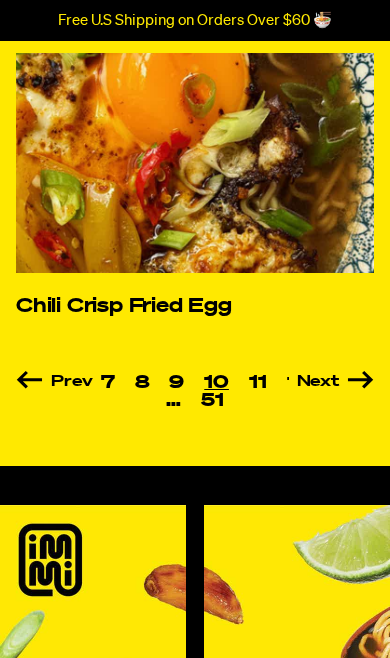 scroll, scrollTop: 1375, scrollLeft: 0, axis: vertical 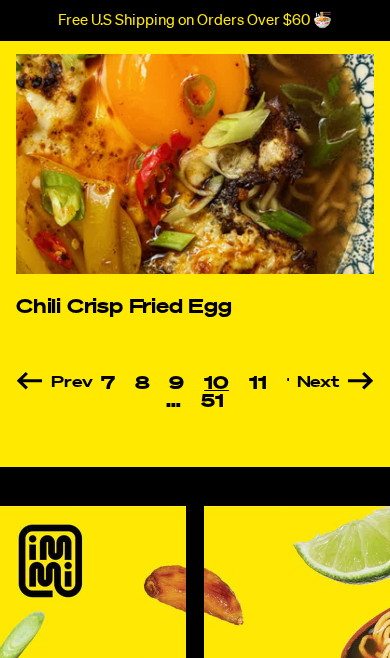 click on "Next" at bounding box center [331, 383] 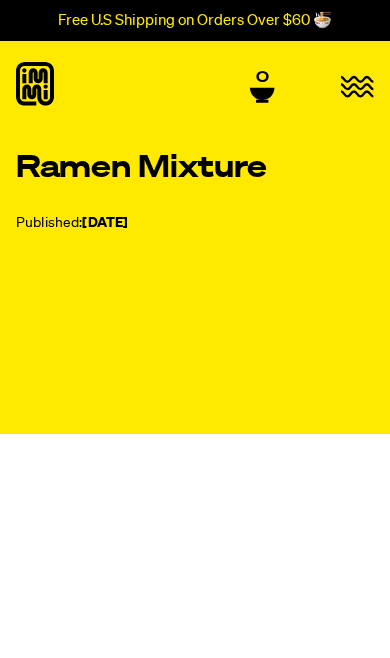 scroll, scrollTop: 0, scrollLeft: 0, axis: both 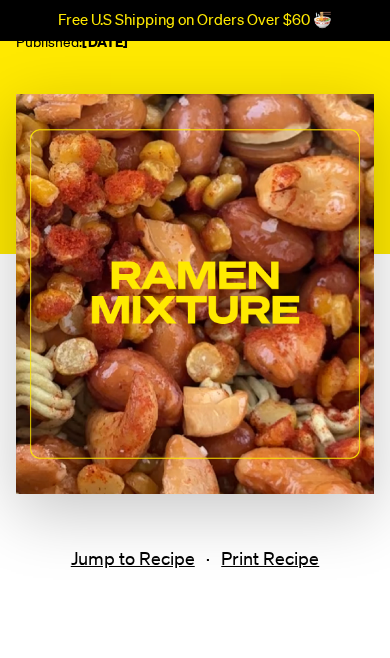 click on "Jump to Recipe" at bounding box center [133, 560] 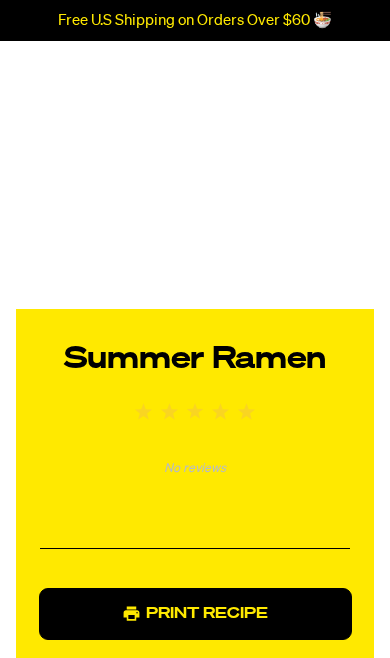 scroll, scrollTop: 782, scrollLeft: 0, axis: vertical 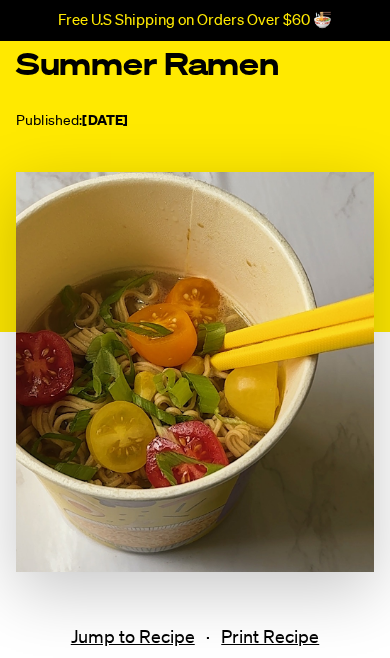 click on "Jump to Recipe" at bounding box center (133, 638) 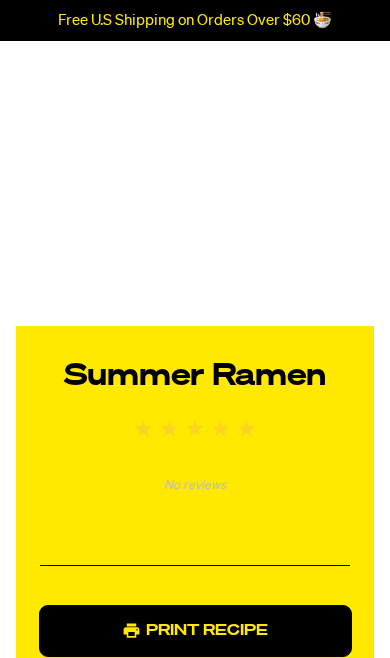 scroll, scrollTop: 764, scrollLeft: 0, axis: vertical 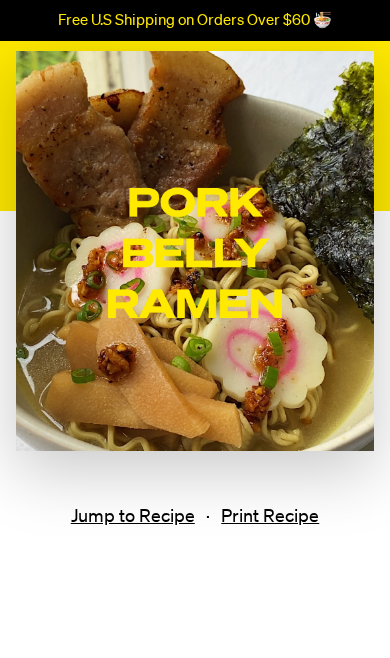 click on "Jump to Recipe" at bounding box center (133, 517) 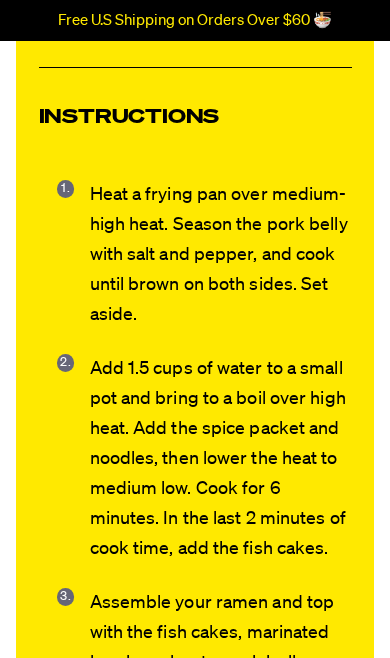 scroll, scrollTop: 1917, scrollLeft: 0, axis: vertical 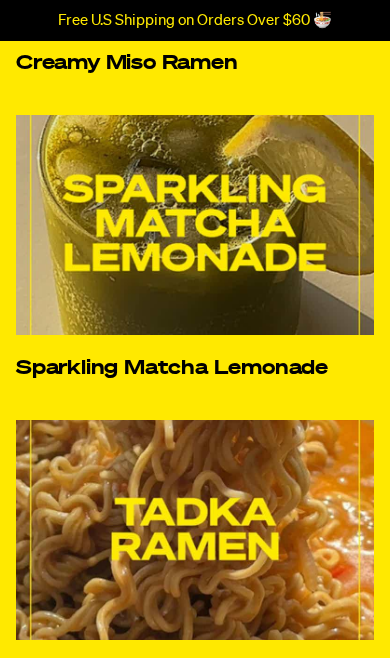 click at bounding box center [195, 225] 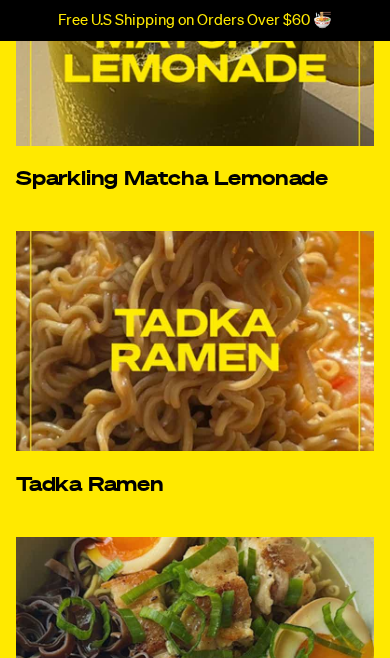 scroll, scrollTop: 587, scrollLeft: 0, axis: vertical 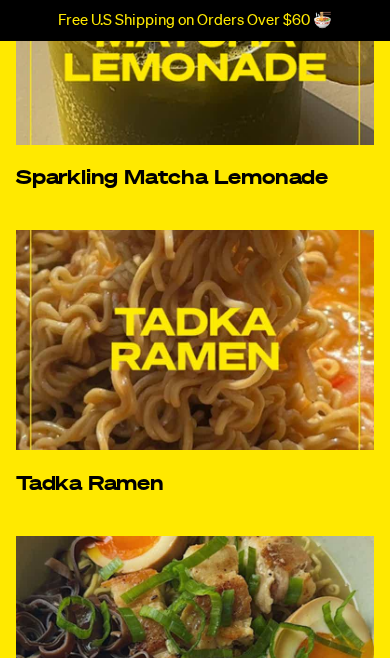 click at bounding box center [195, 340] 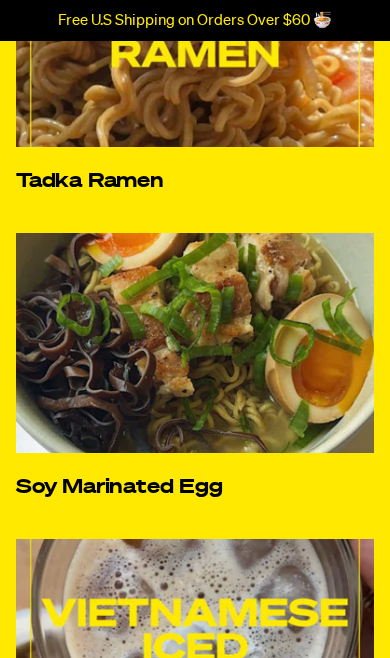 scroll, scrollTop: 891, scrollLeft: 0, axis: vertical 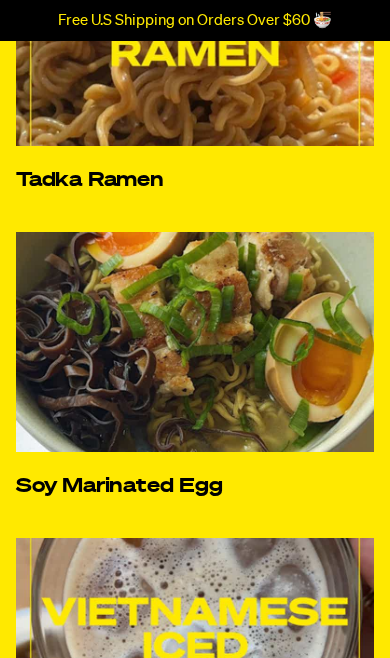 click at bounding box center (195, 342) 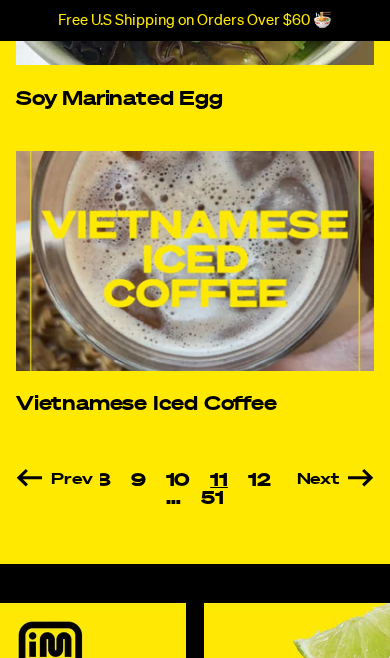 scroll, scrollTop: 1279, scrollLeft: 0, axis: vertical 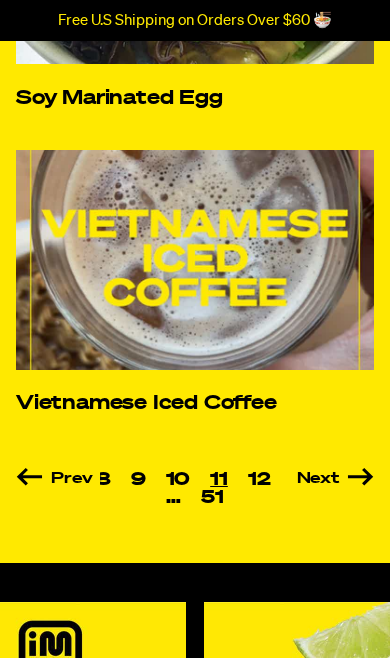 click at bounding box center (195, 260) 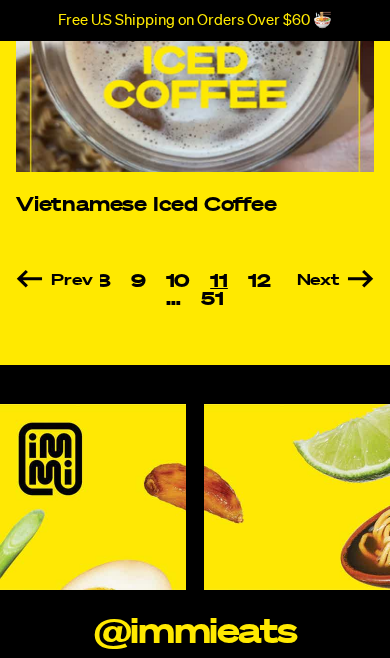 scroll, scrollTop: 1477, scrollLeft: 0, axis: vertical 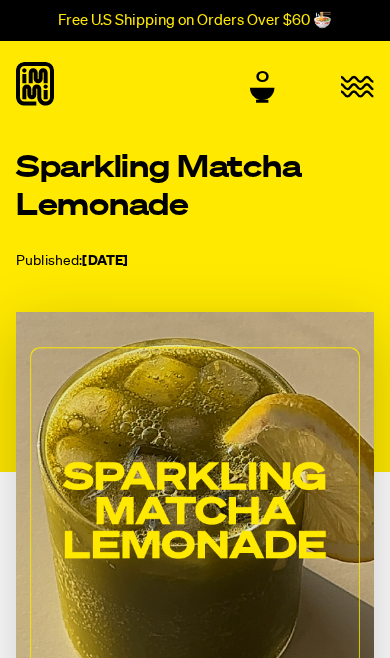 click at bounding box center [195, 512] 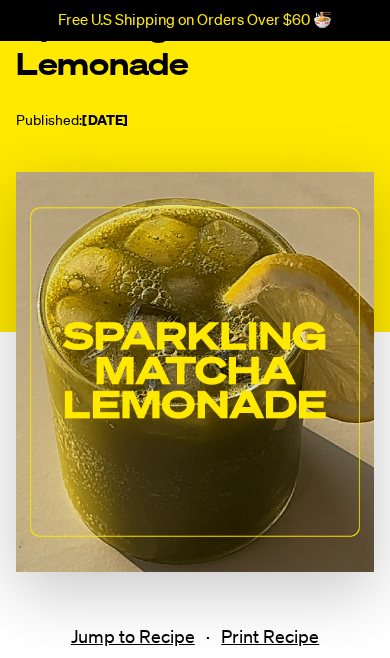 scroll, scrollTop: 141, scrollLeft: 0, axis: vertical 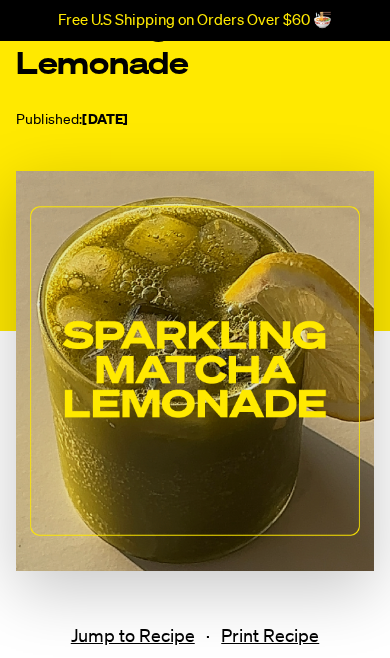 click on "Jump to Recipe" at bounding box center (133, 637) 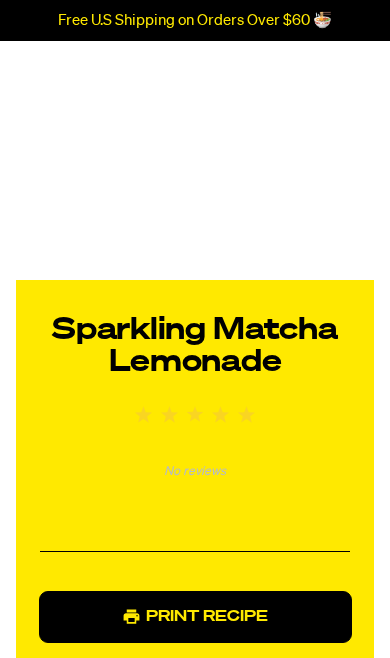scroll, scrollTop: 917, scrollLeft: 0, axis: vertical 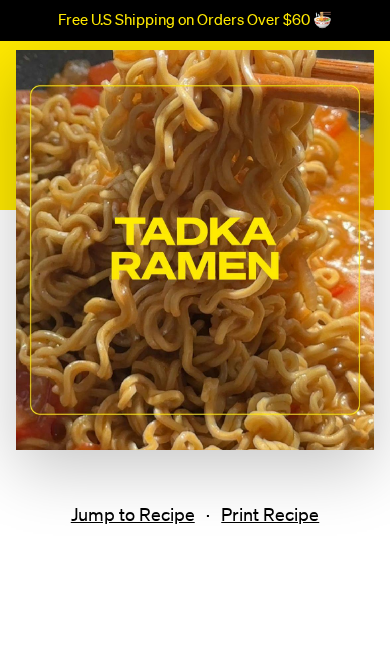 click on "Jump to Recipe" at bounding box center (133, 516) 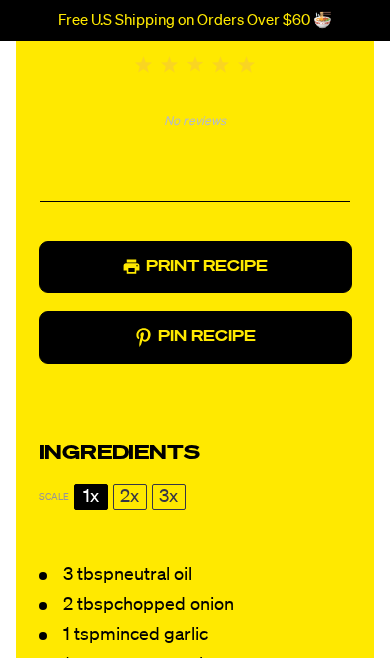 scroll, scrollTop: 1130, scrollLeft: 0, axis: vertical 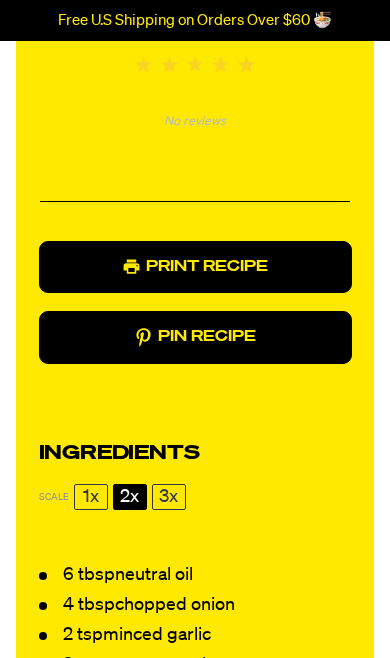 click on "1x" at bounding box center (91, 497) 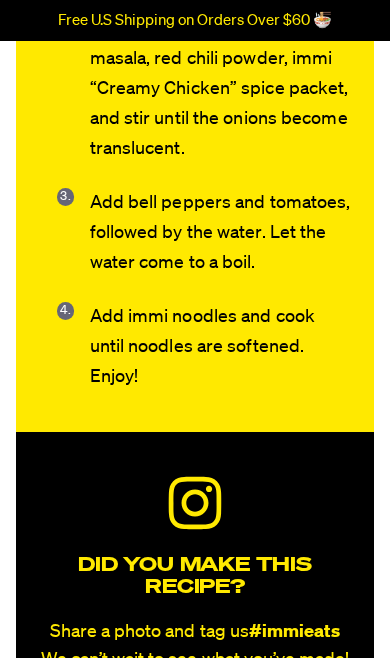 scroll, scrollTop: 2255, scrollLeft: 0, axis: vertical 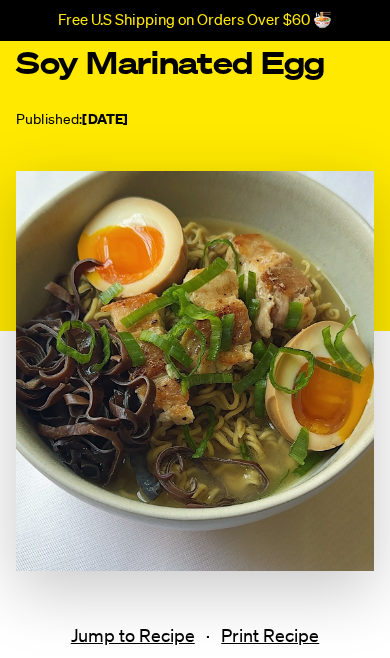 click on "Jump to Recipe" at bounding box center (133, 637) 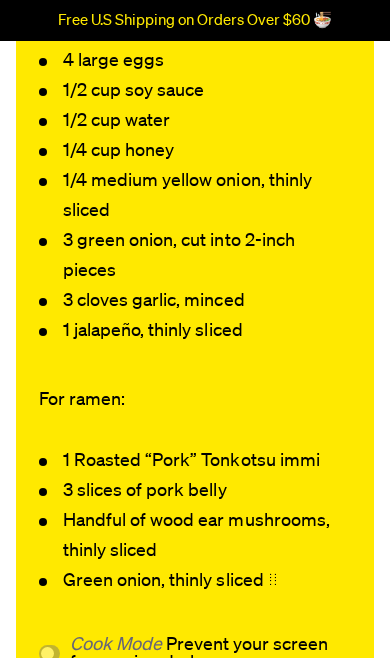 scroll, scrollTop: 1657, scrollLeft: 0, axis: vertical 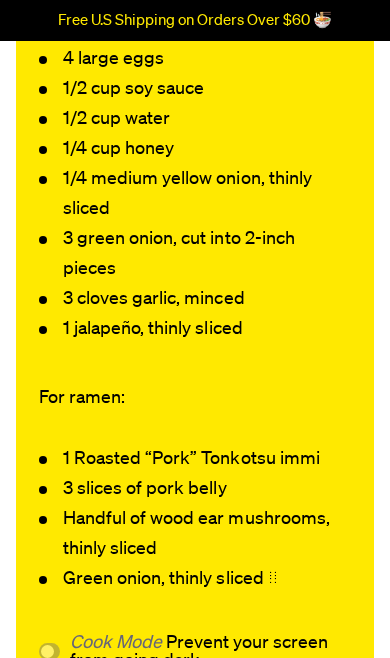 click on "Print Recipe
Pin Recipe
Ingredients
For eggs:
4 large eggs
1/2 cup soy sauce
1/2 cup water
1/4 cup honey
1/4 medium yellow onion, thinly sliced
3 green onion, cut into 2-inch pieces
3 cloves garlic, minced
1 jalapeño, thinly sliced
For ramen:
1 Roasted “Pork” Tonkotsu immi
3 slices of pork belly
Handful of wood ear mushrooms, thinly sliced
Green onion, thinly sliced ⠀
Cook Mode
Prevent your screen from going dark
Instructions
In a medium mixing bowl, whisk soy sauce, honey and water together, making sure honey is fully incorporated. Set aside.
Cook immi according to package instructions." at bounding box center (195, 893) 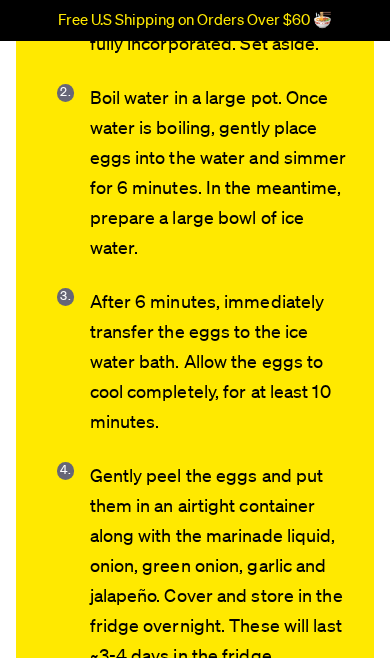 scroll, scrollTop: 2524, scrollLeft: 0, axis: vertical 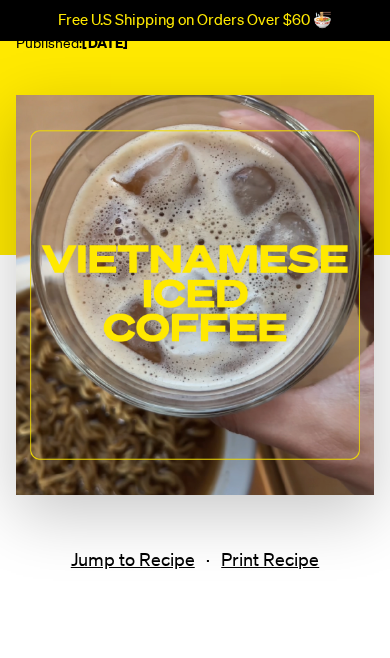 click on "Jump to Recipe" at bounding box center (133, 561) 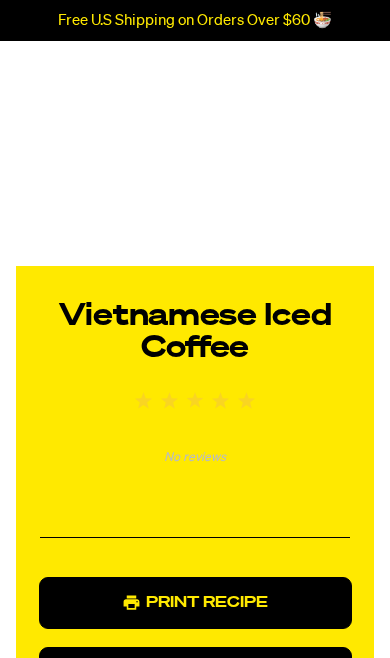 scroll, scrollTop: 917, scrollLeft: 0, axis: vertical 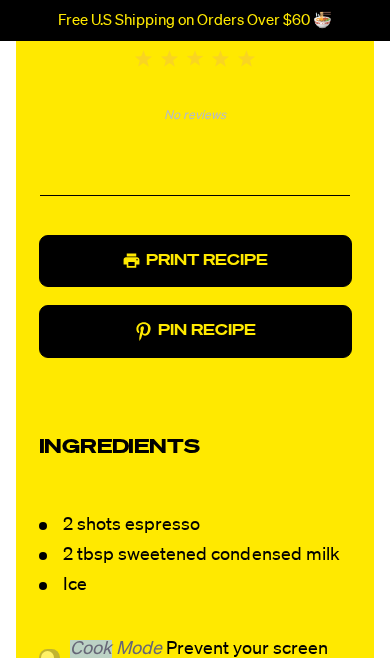 click on "Ingredients
2 shots espresso
2 tbsp sweetened condensed milk
Ice
Cook Mode
Prevent your screen from going dark" at bounding box center [195, 541] 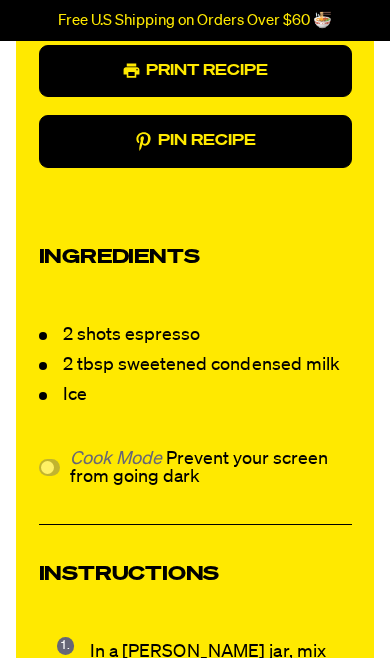 scroll, scrollTop: 1361, scrollLeft: 0, axis: vertical 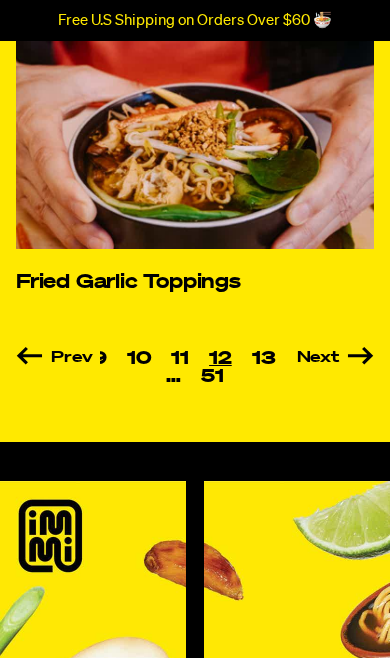 click on "Next" at bounding box center [331, 358] 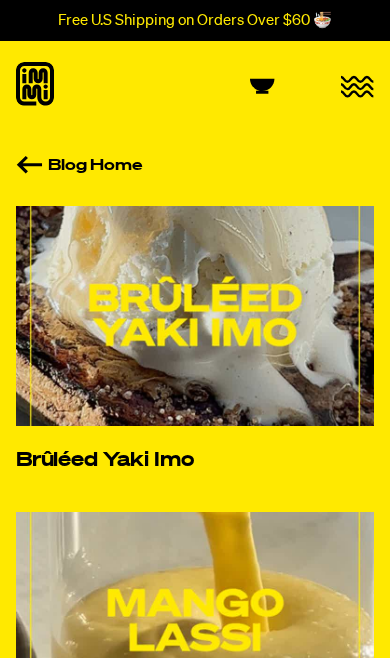 scroll, scrollTop: 0, scrollLeft: 0, axis: both 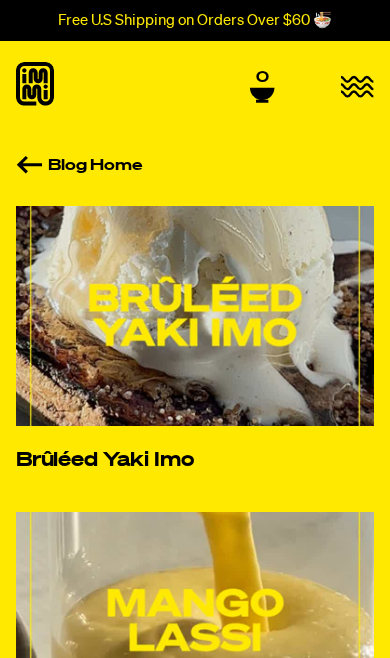click at bounding box center [195, 316] 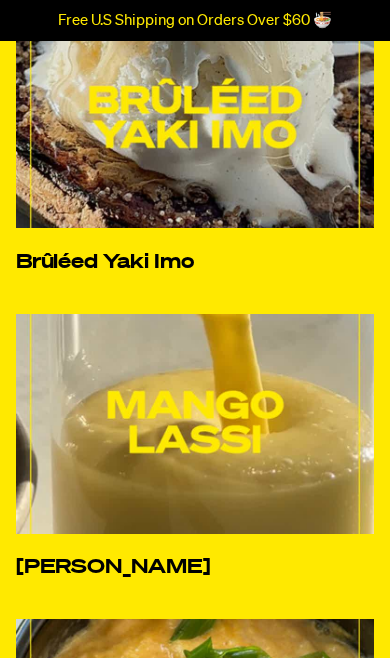 scroll, scrollTop: 201, scrollLeft: 0, axis: vertical 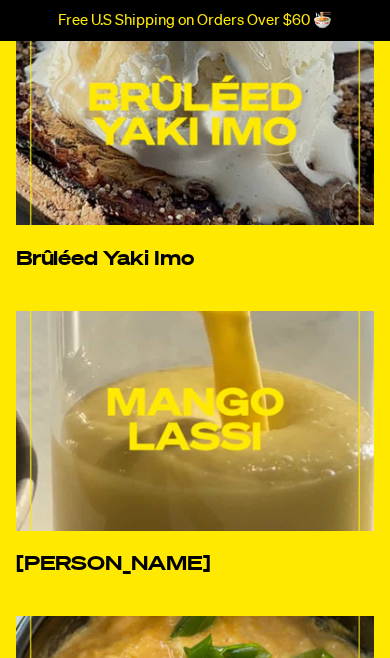 click at bounding box center [195, 421] 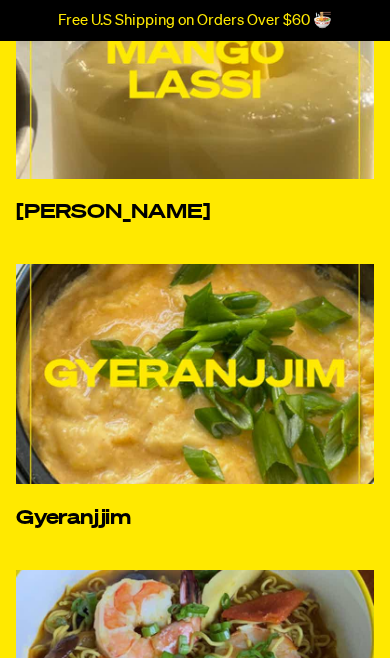 scroll, scrollTop: 554, scrollLeft: 0, axis: vertical 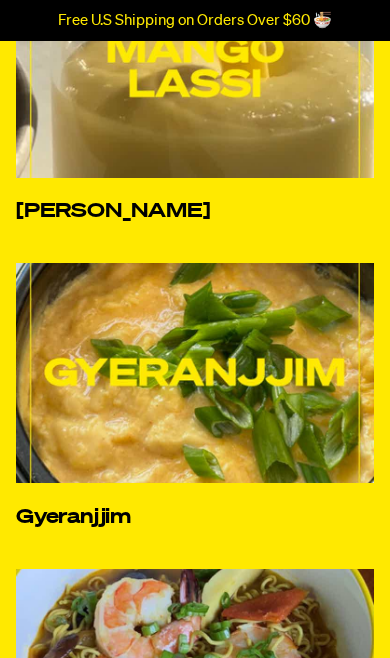 click at bounding box center [195, 373] 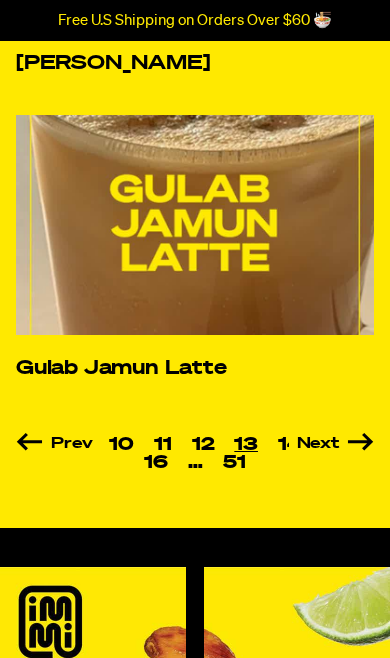 scroll, scrollTop: 1315, scrollLeft: 0, axis: vertical 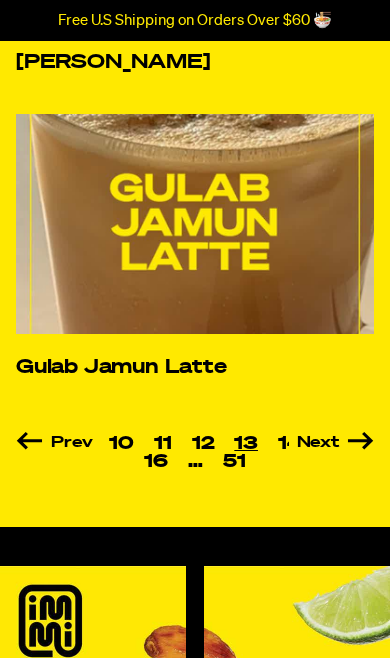 click at bounding box center [195, 224] 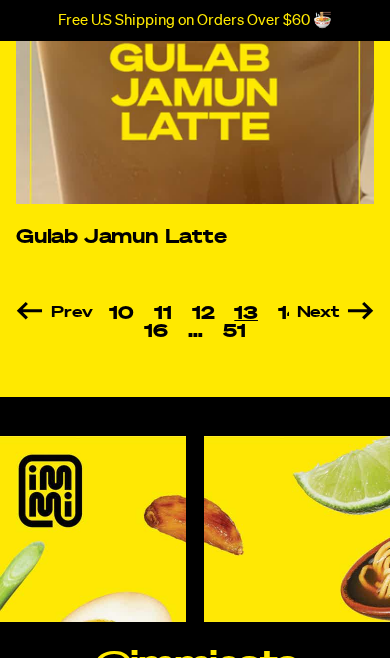 scroll, scrollTop: 1445, scrollLeft: 0, axis: vertical 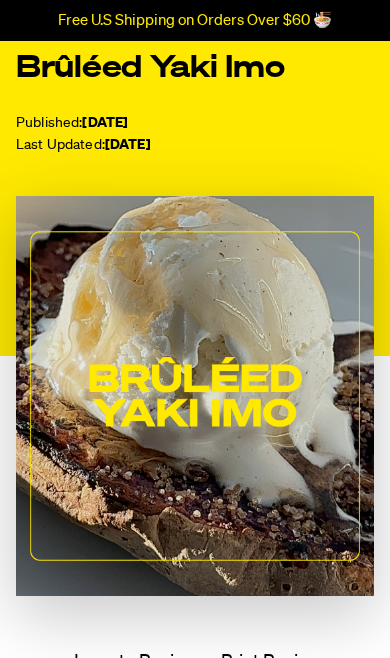 click on "Jump to Recipe" at bounding box center [133, 662] 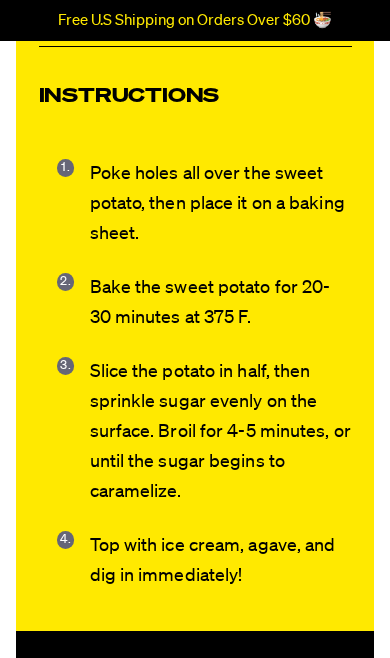 scroll, scrollTop: 1865, scrollLeft: 0, axis: vertical 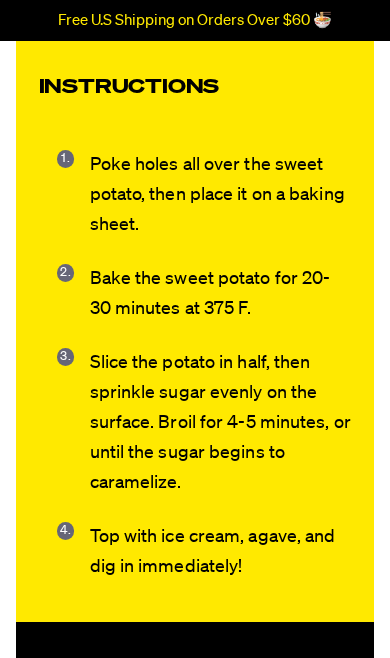 click on "Print Recipe
Pin Recipe
Ingredients
1 Japanese Sweet Potato
2 tbsp sugar
1 scoop vanilla ice cream
1 tbsp honey or agave
Cook Mode
Prevent your screen from going dark
Instructions
Poke holes all over the sweet potato, then place it on a baking sheet.
Bake the sweet potato for 20-30 minutes at 375 F.
Slice the potato in half, then sprinkle sugar evenly on the surface. Broil for 4-5 minutes, or until the sugar begins to caramelize.
Top with ice cream, agave, and dig in immediately!
Did you make this recipe?
Share a photo and tag us  #immieats
We can’t wait to see what you’ve made!" at bounding box center [195, 200] 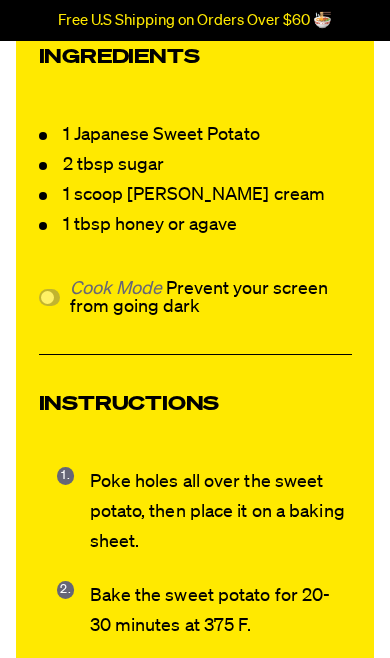 scroll, scrollTop: 1542, scrollLeft: 0, axis: vertical 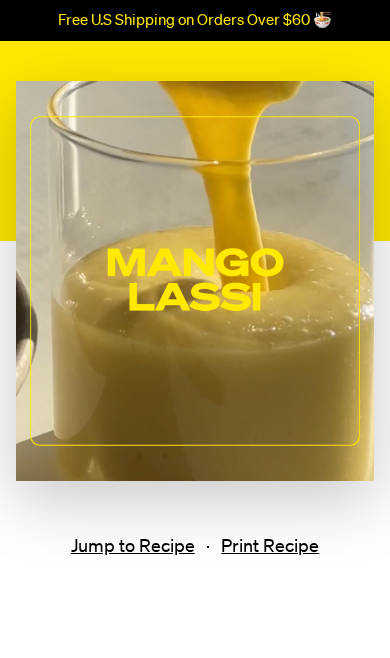 click on "Jump to Recipe" at bounding box center (133, 547) 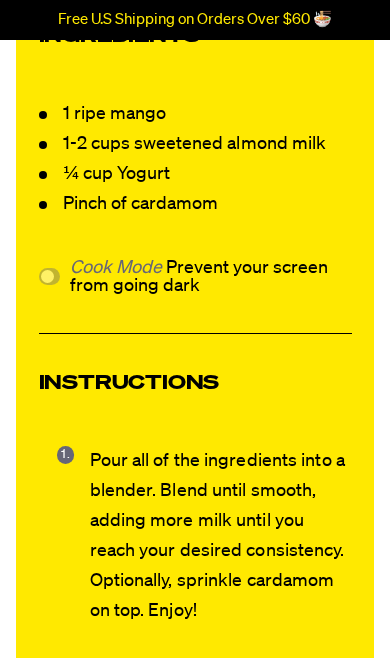 scroll, scrollTop: 1568, scrollLeft: 0, axis: vertical 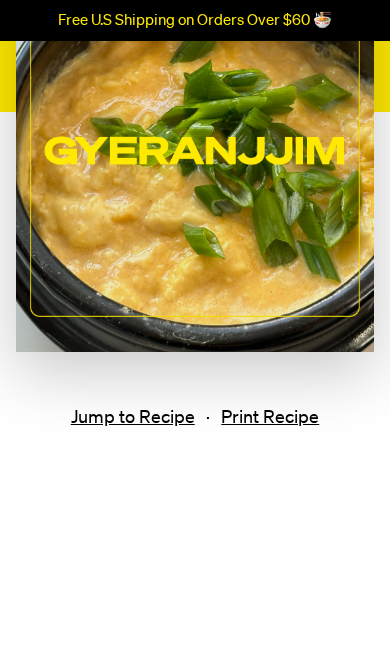 click on "Jump to Recipe" at bounding box center (133, 418) 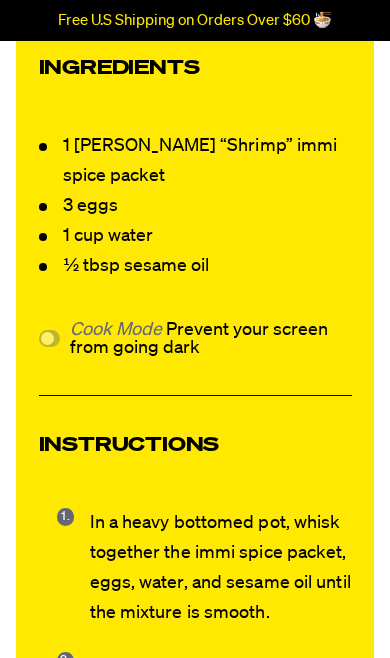 scroll, scrollTop: 1531, scrollLeft: 0, axis: vertical 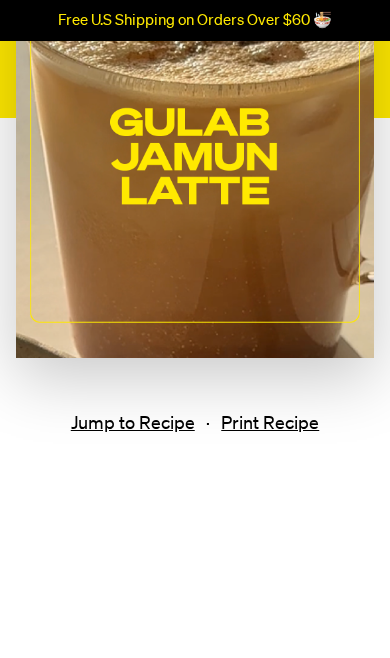 click on "Jump to Recipe" at bounding box center [133, 424] 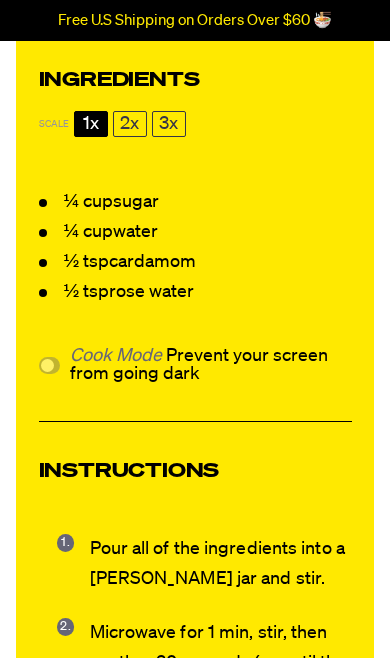 scroll, scrollTop: 1544, scrollLeft: 0, axis: vertical 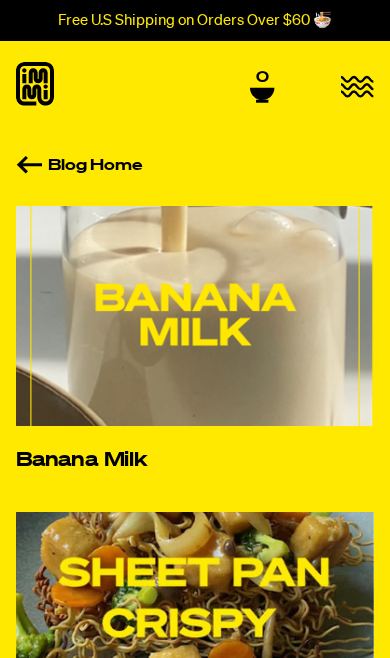 click at bounding box center [195, 316] 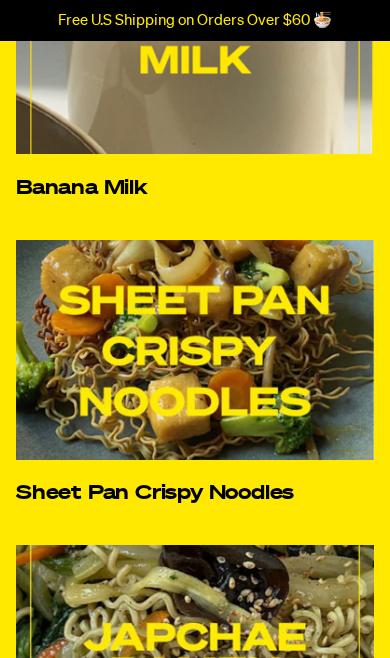 scroll, scrollTop: 273, scrollLeft: 0, axis: vertical 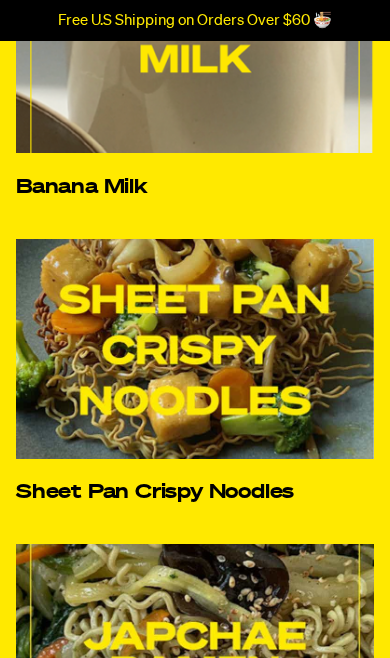 click at bounding box center (195, 349) 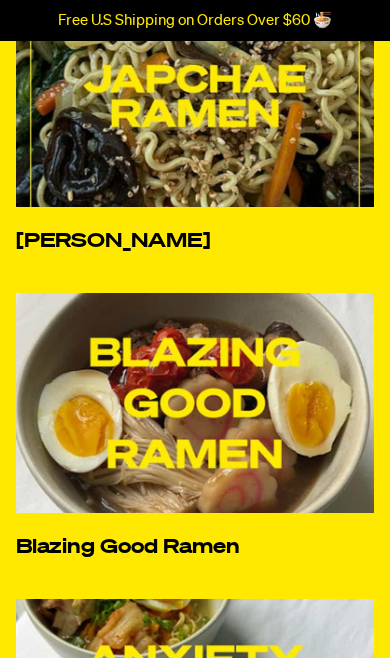 scroll, scrollTop: 831, scrollLeft: 0, axis: vertical 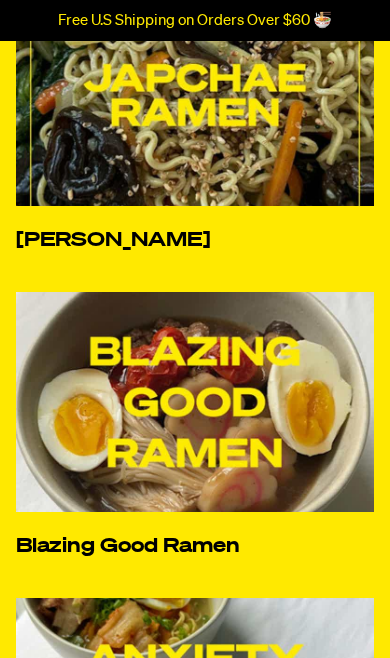 click at bounding box center [195, 402] 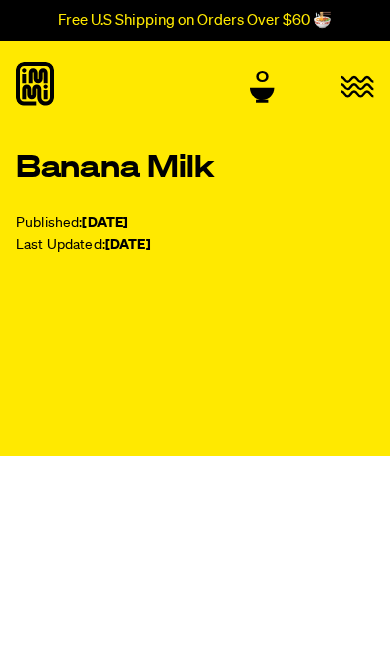 scroll, scrollTop: 0, scrollLeft: 0, axis: both 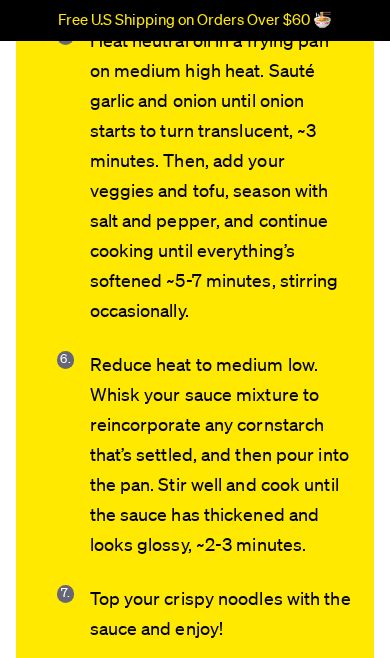 click on "Print Recipe
Pin Recipe
Ingredients
Scale
1x 2x 3x
Servings: 2
2  packets of Black Garlic “Chicken” immi
3  cloves garlic, minced
¼  yellow onion, thinly sliced
¼  head of broccoli, cut into florets
¼  large carrot, thinly sliced
Handful of shimeji mushrooms
12  cubes of fried tofu
1 tsp  oyster sauce
1 tsp  soy sauce
2 tsp  cornstarch
Cook Mode
Prevent your screen from going dark
Instructions
Preheat oven to 425 F. While oven is preheating, bring water in a small pot to a boil over high heat. Add immi ramen packets and cook for ~4 minutes, until noodles are *just* softened. Drain, reserving 1.5 cups of cooking liquid, and rinse noodles with cold water." at bounding box center [195, -407] 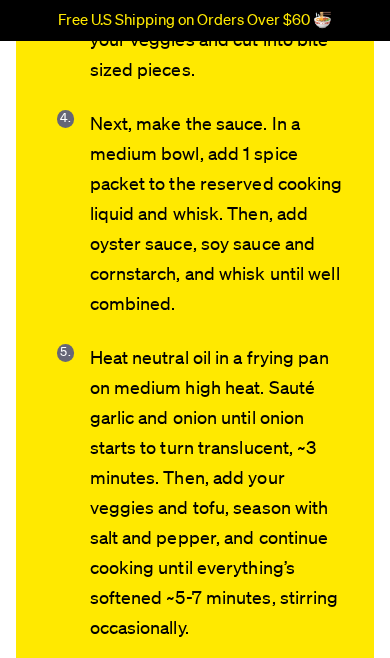 scroll, scrollTop: 2872, scrollLeft: 0, axis: vertical 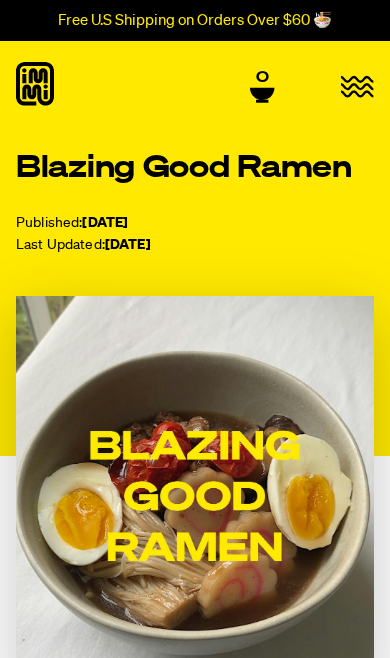 click on "Free U.S Shipping on Orders Over $60 🍜" at bounding box center [195, 20] 